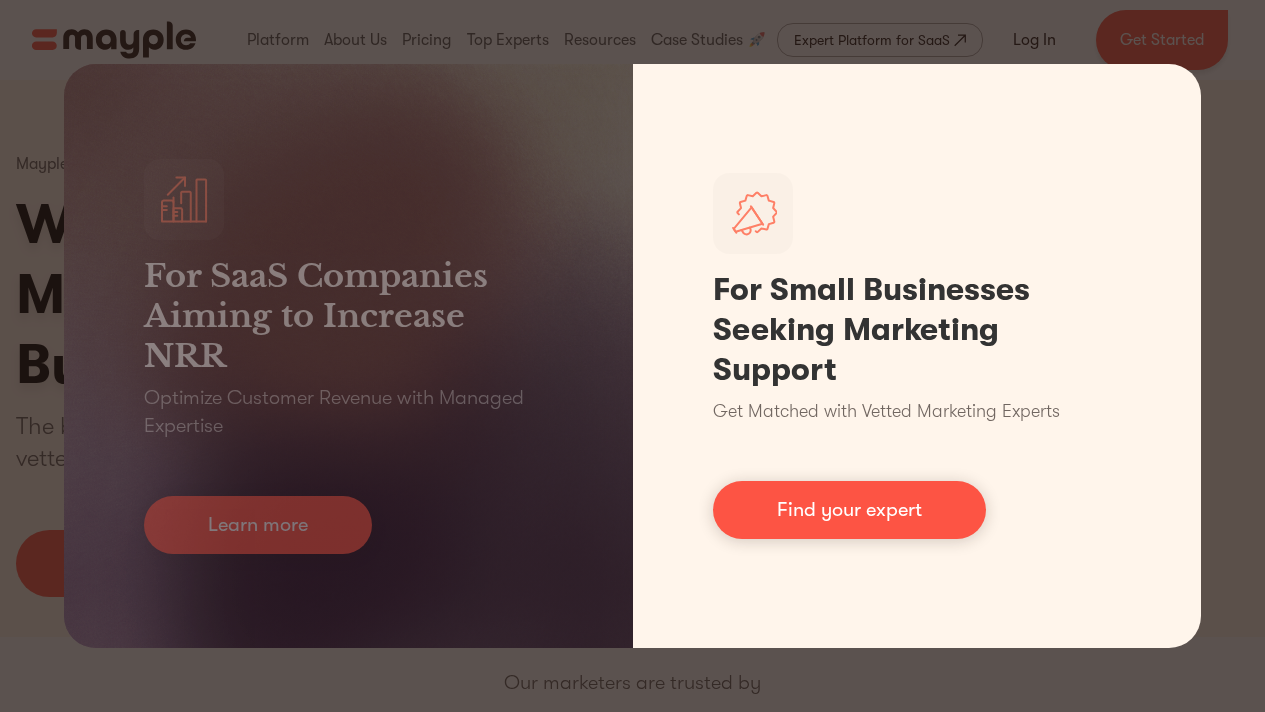 scroll, scrollTop: 0, scrollLeft: 0, axis: both 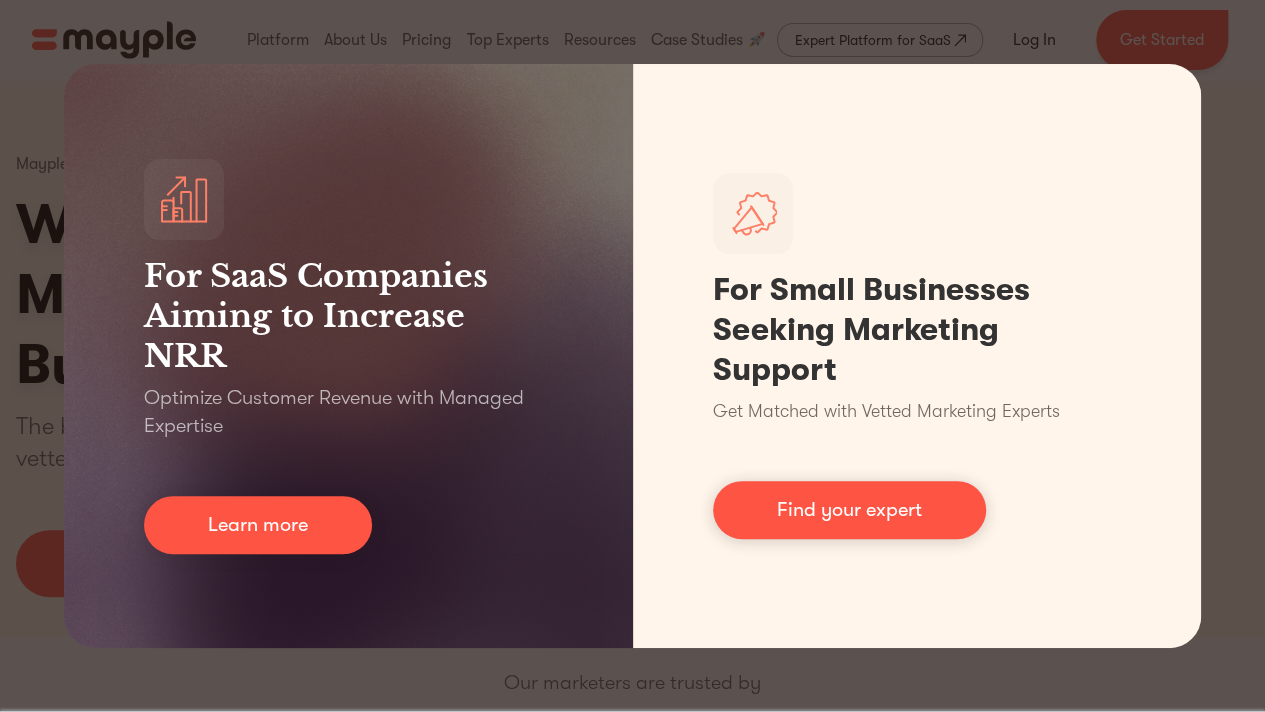 click on "For SaaS Companies Aiming to Increase NRR Optimize Customer Revenue with Managed Expertise Learn more For Small Businesses Seeking Marketing Support Get Matched with Vetted Marketing Experts Find your expert" at bounding box center (632, 356) 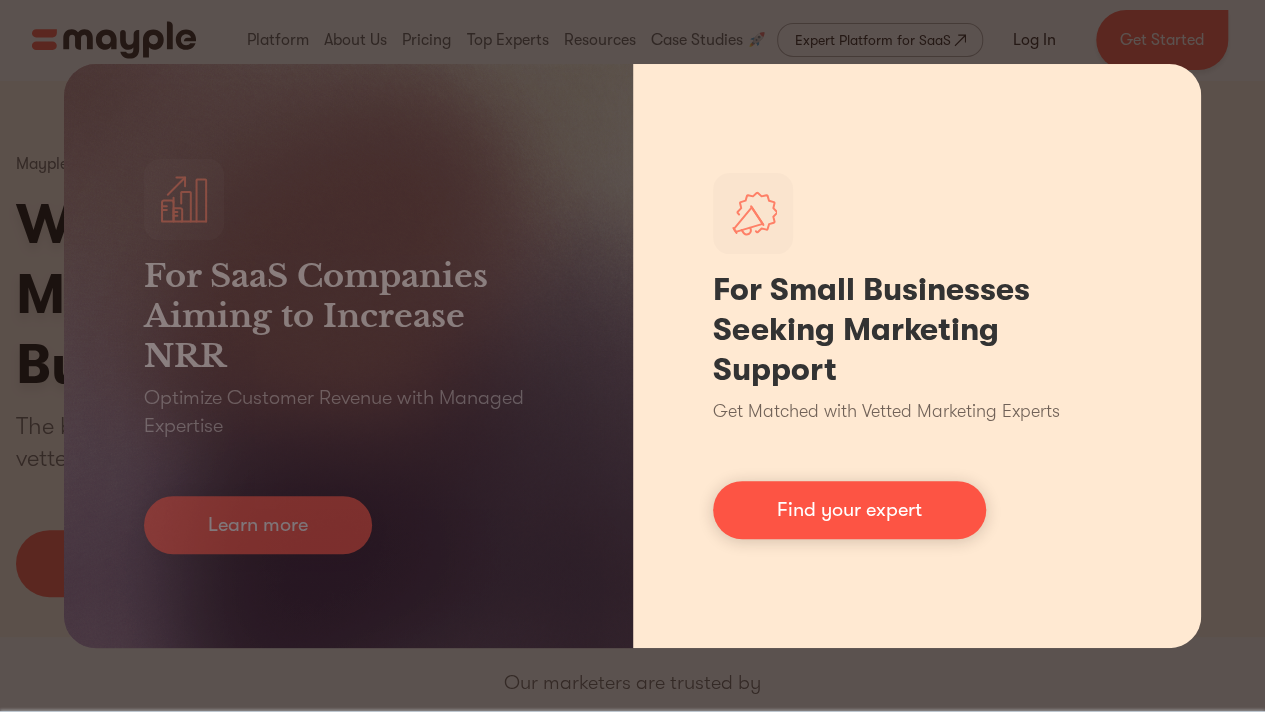 click on "For Small Businesses Seeking Marketing Support Get Matched with Vetted Marketing Experts Find your expert" at bounding box center [917, 356] 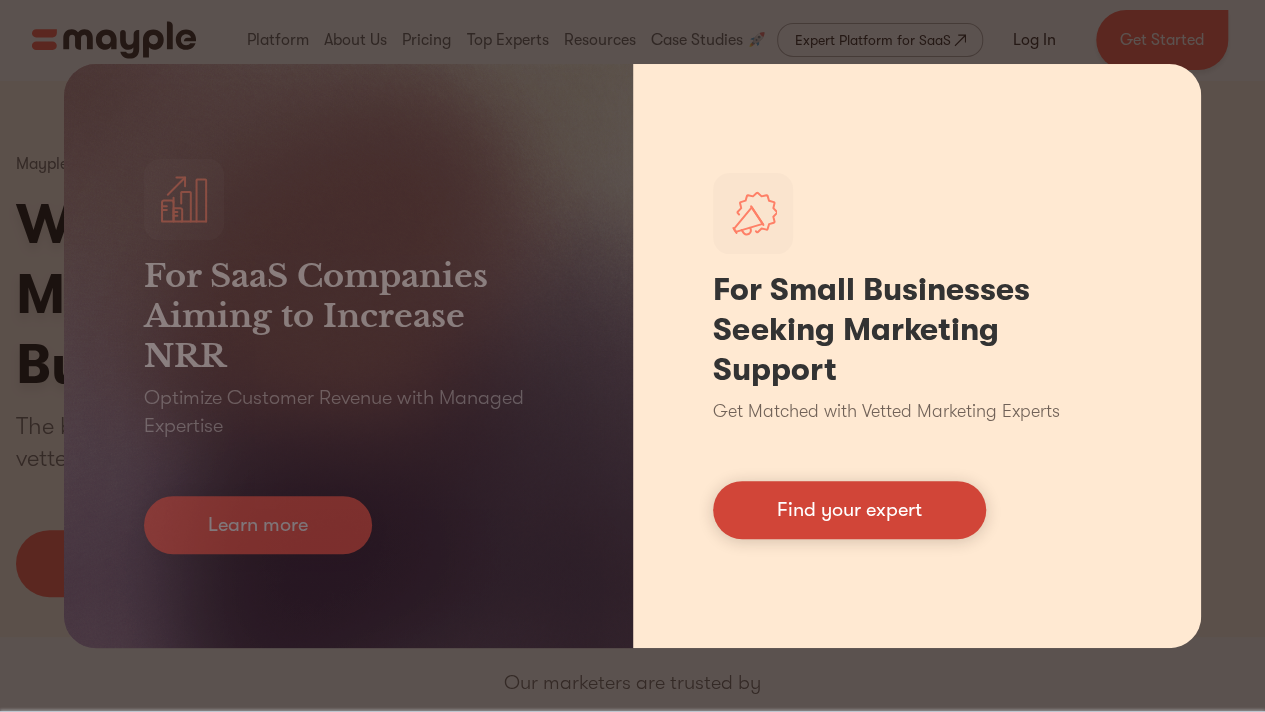 click on "Find your expert" at bounding box center (849, 510) 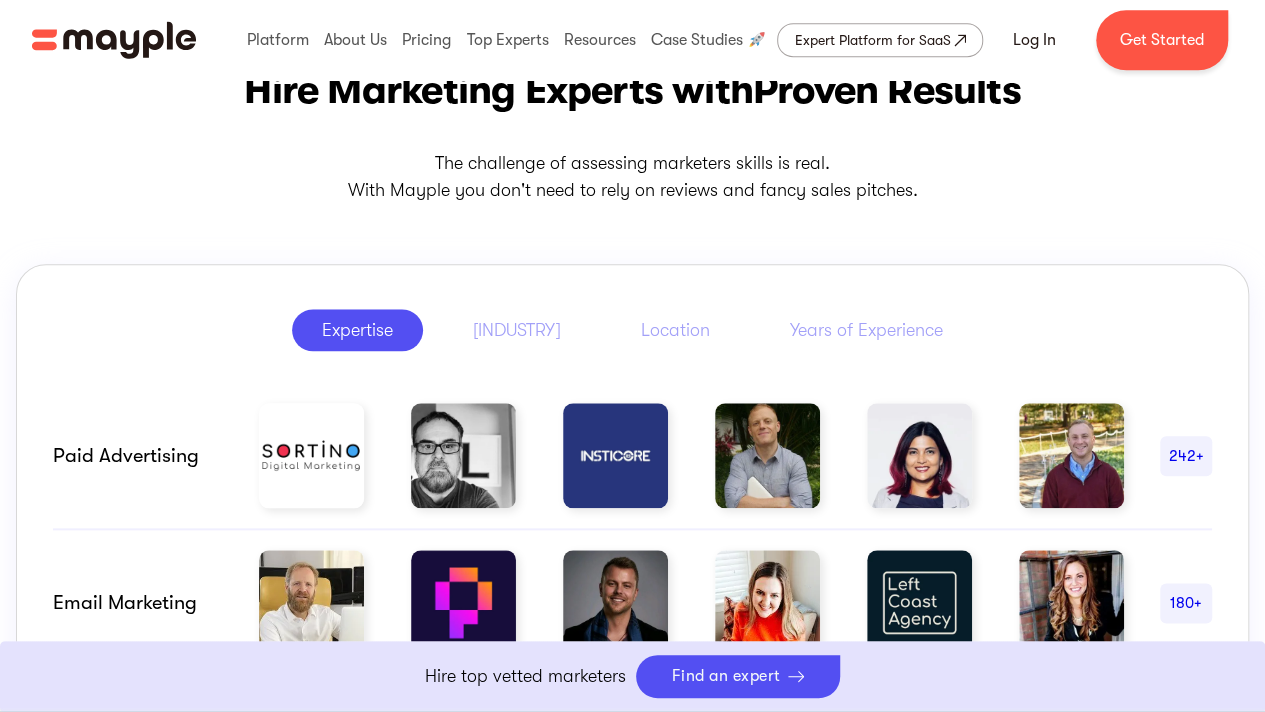 scroll, scrollTop: 862, scrollLeft: 0, axis: vertical 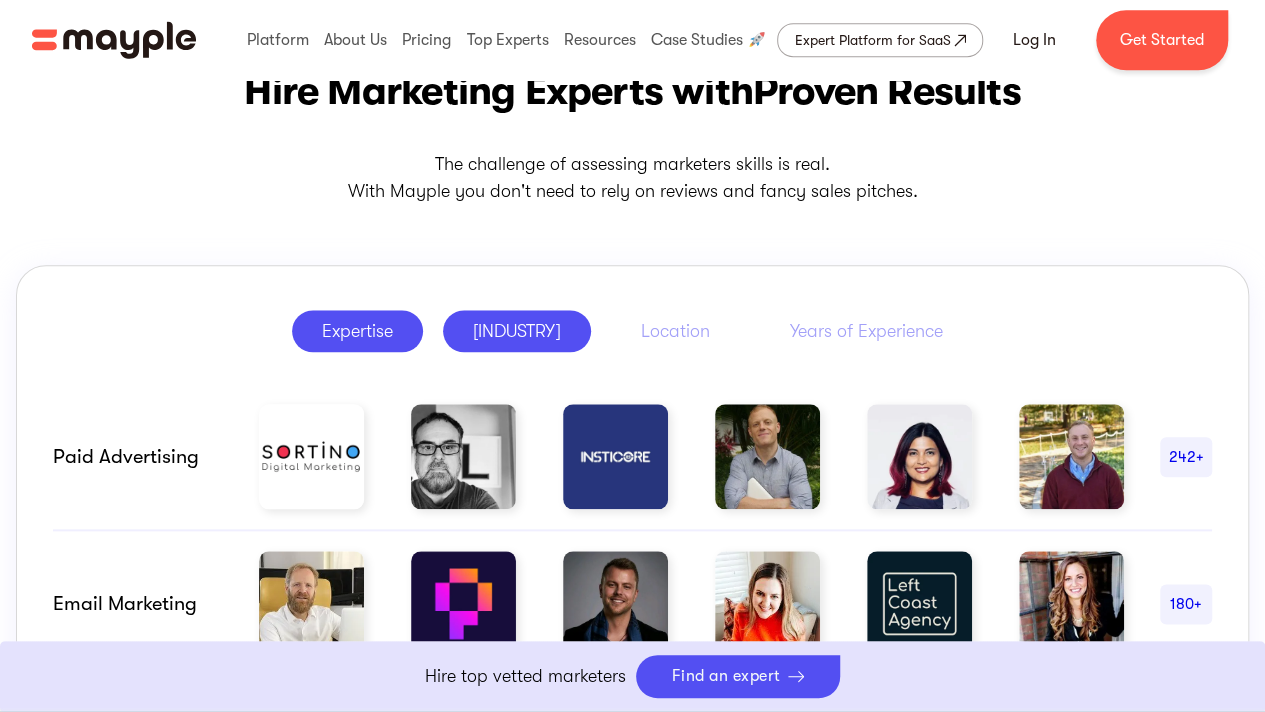 click on "Industry" at bounding box center (517, 331) 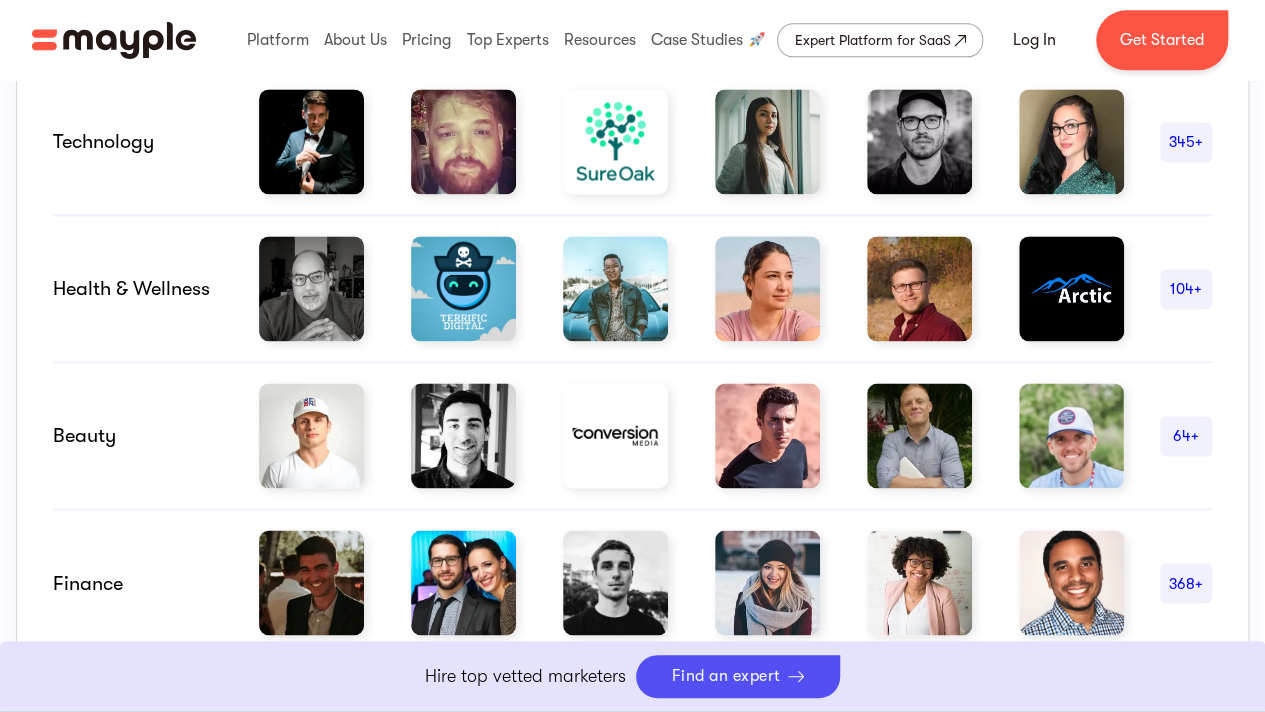 scroll, scrollTop: 1338, scrollLeft: 0, axis: vertical 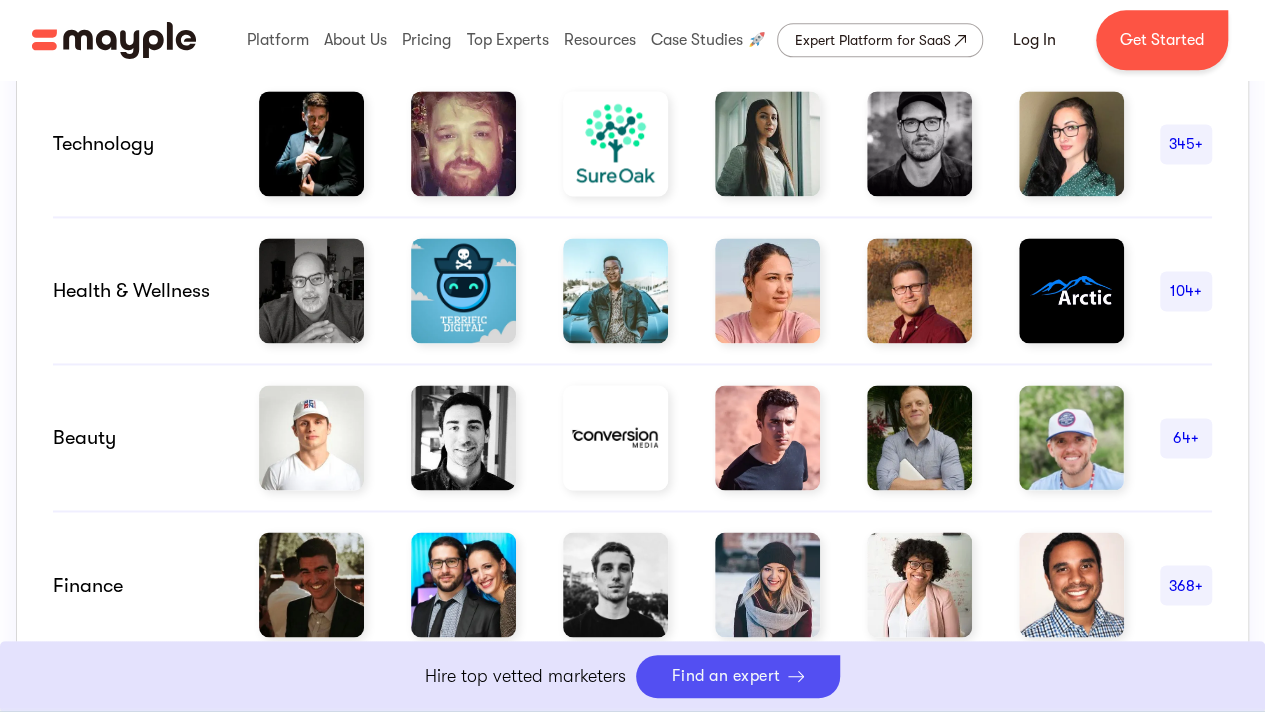 click on "Health & Wellness" at bounding box center [138, 291] 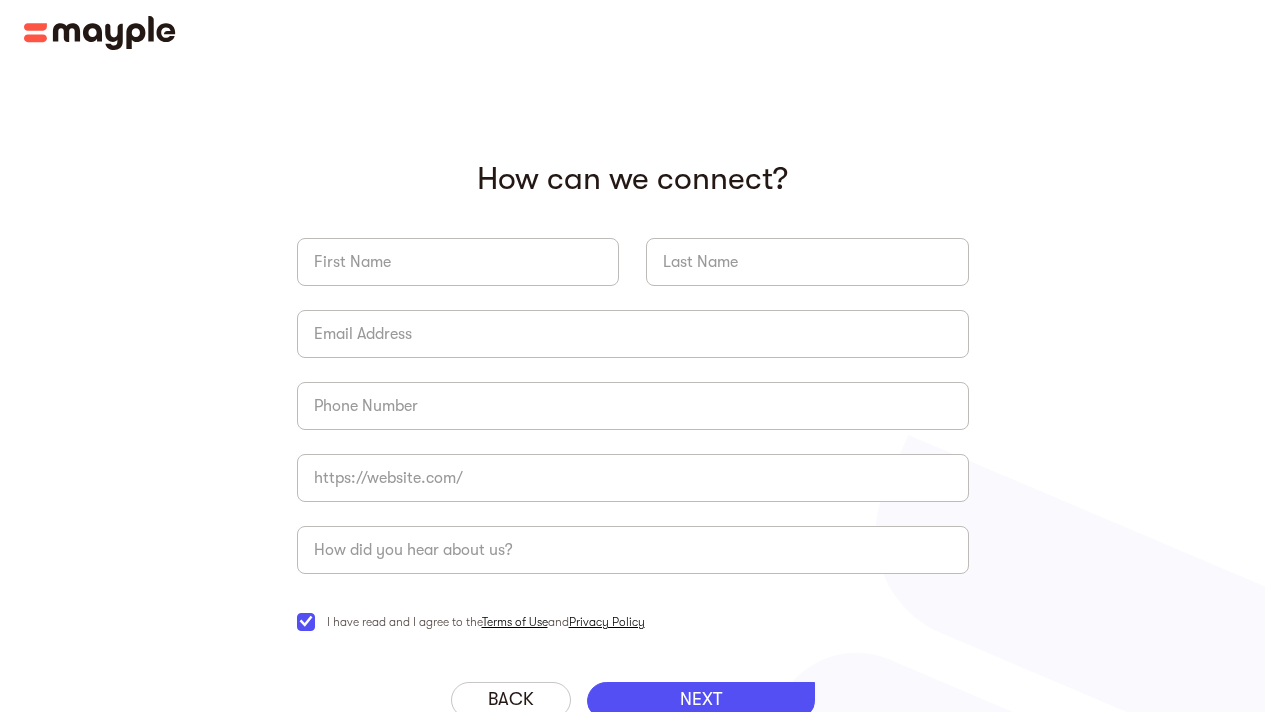 scroll, scrollTop: 0, scrollLeft: 0, axis: both 